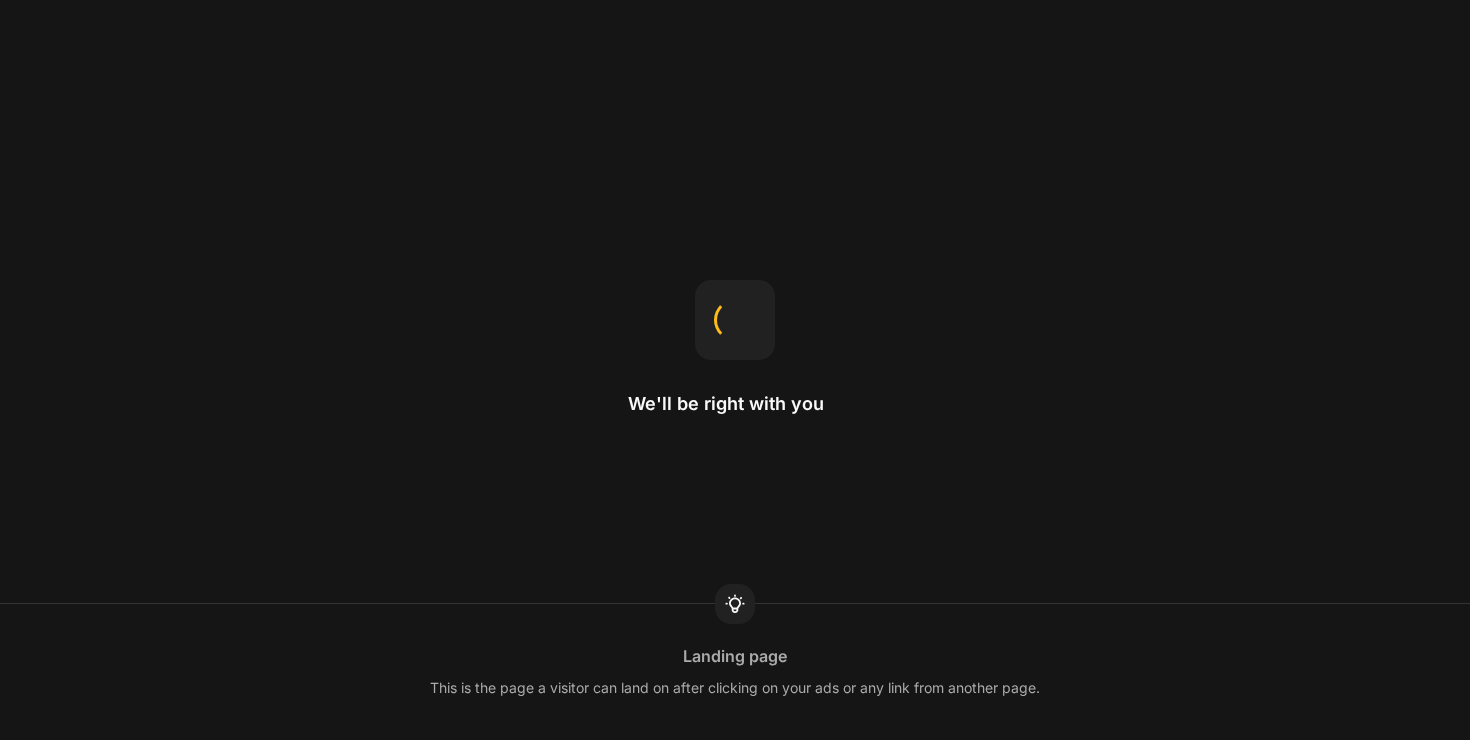 scroll, scrollTop: 0, scrollLeft: 0, axis: both 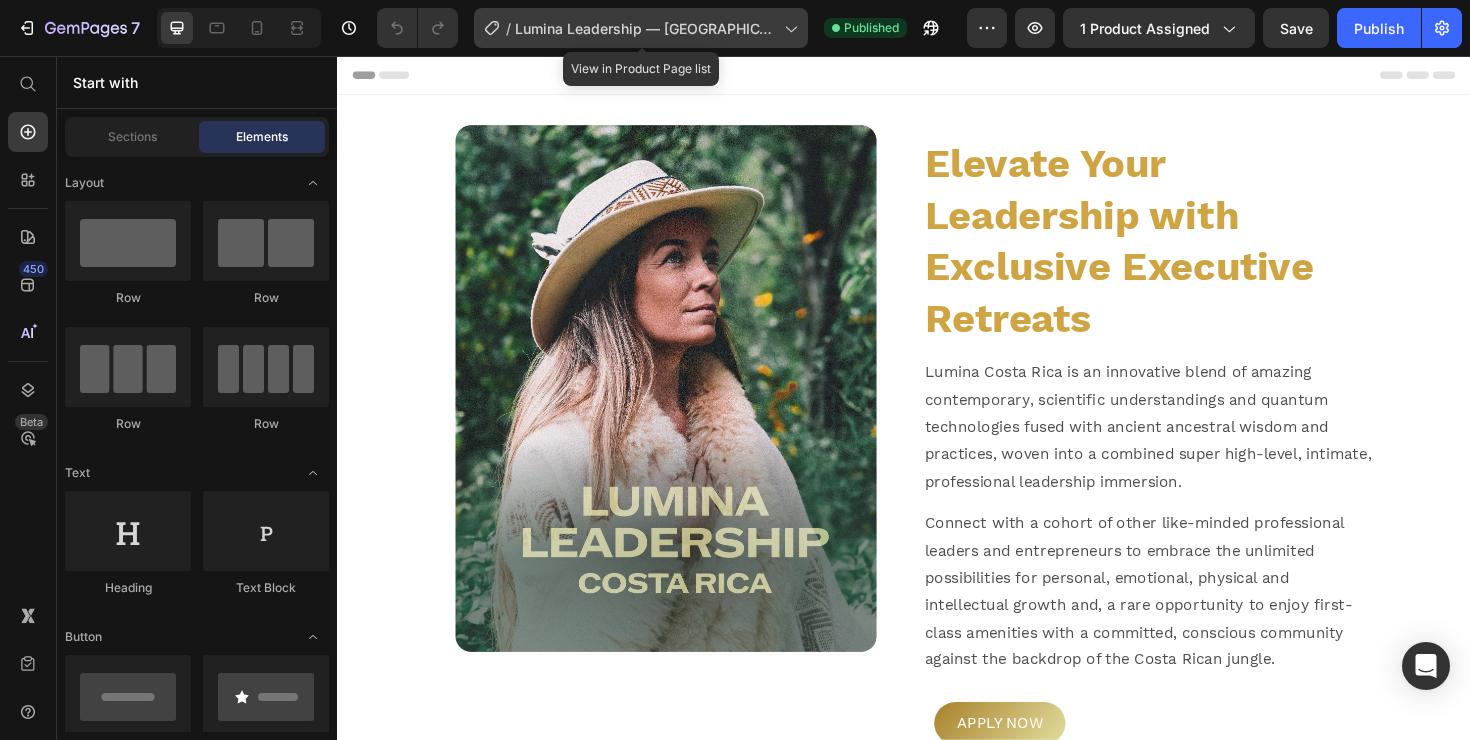 click on "Lumina Leadership — [GEOGRAPHIC_DATA] (LP)" at bounding box center [645, 28] 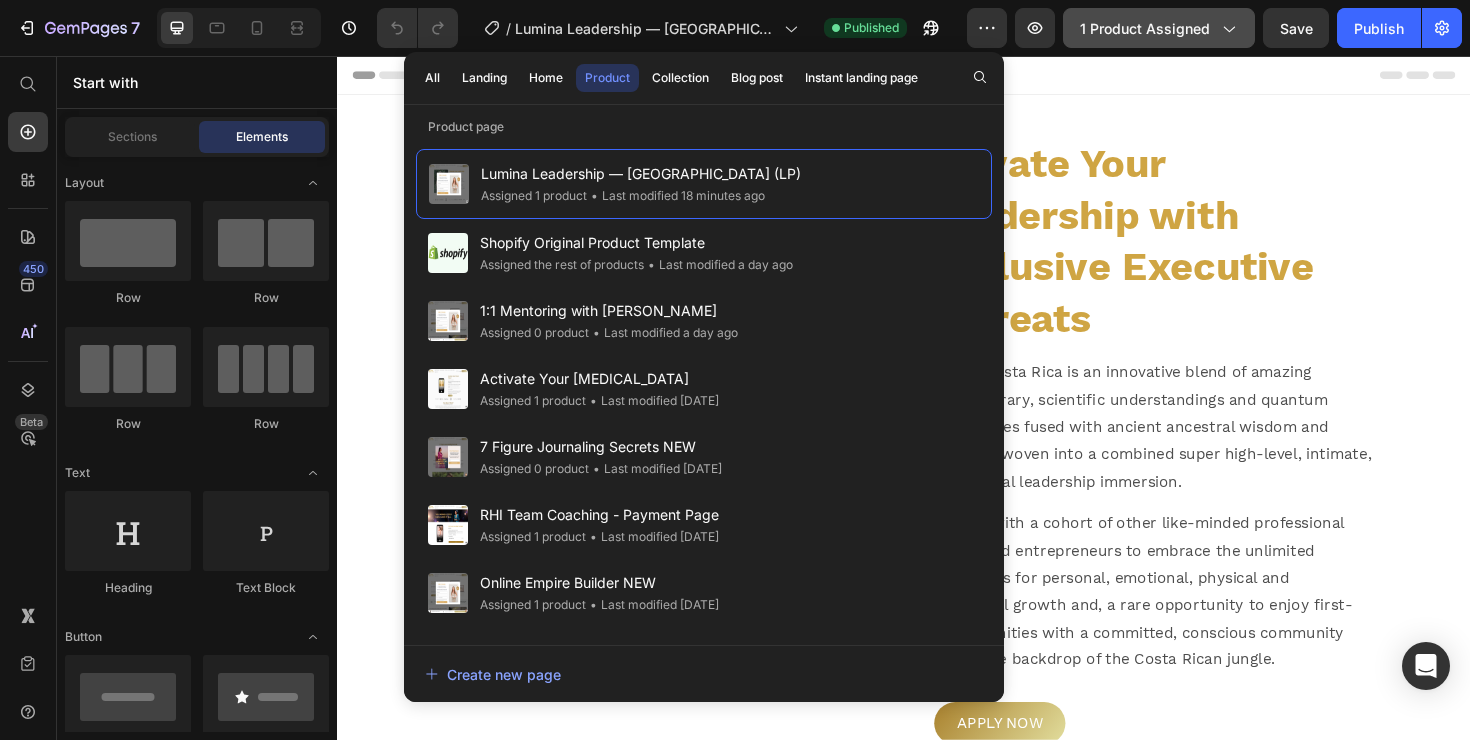click on "1 product assigned" 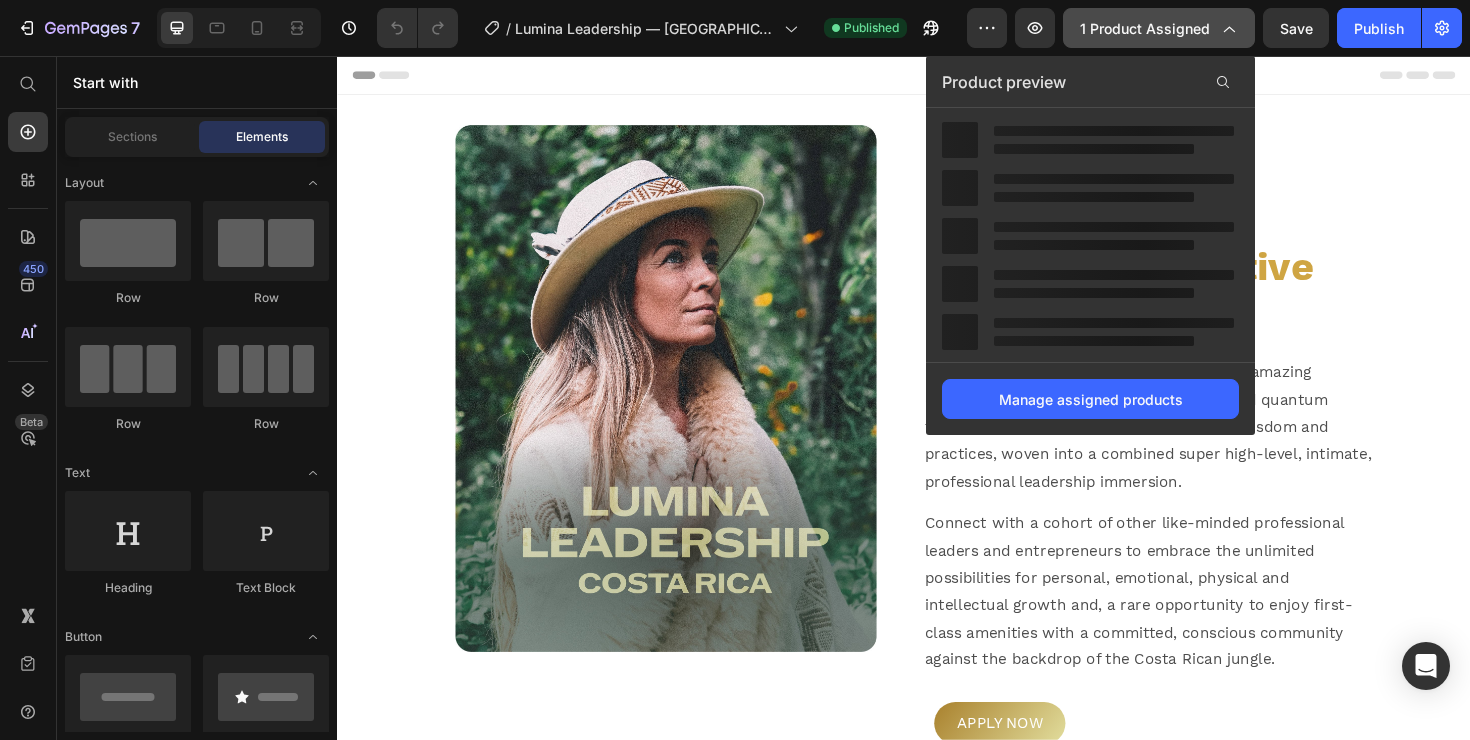 click on "1 product assigned" 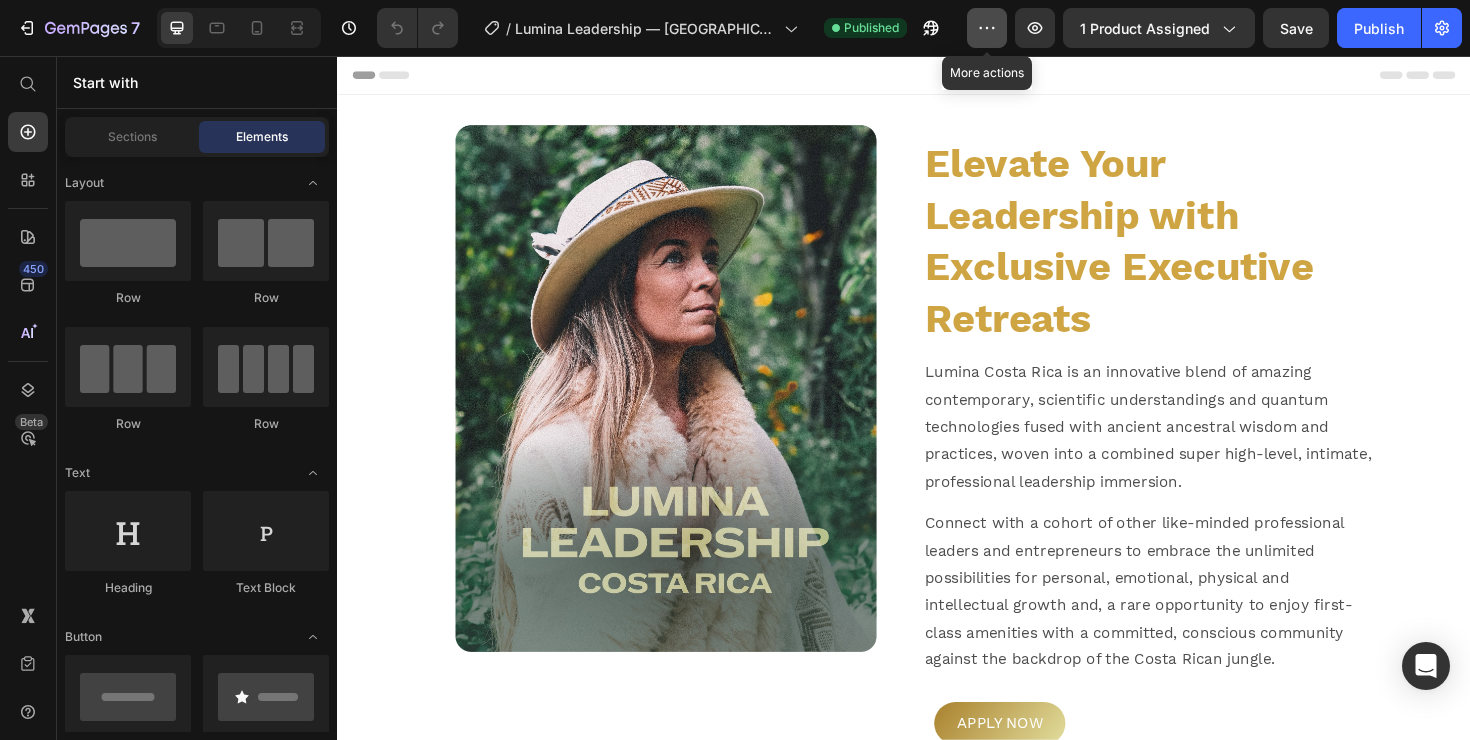 click 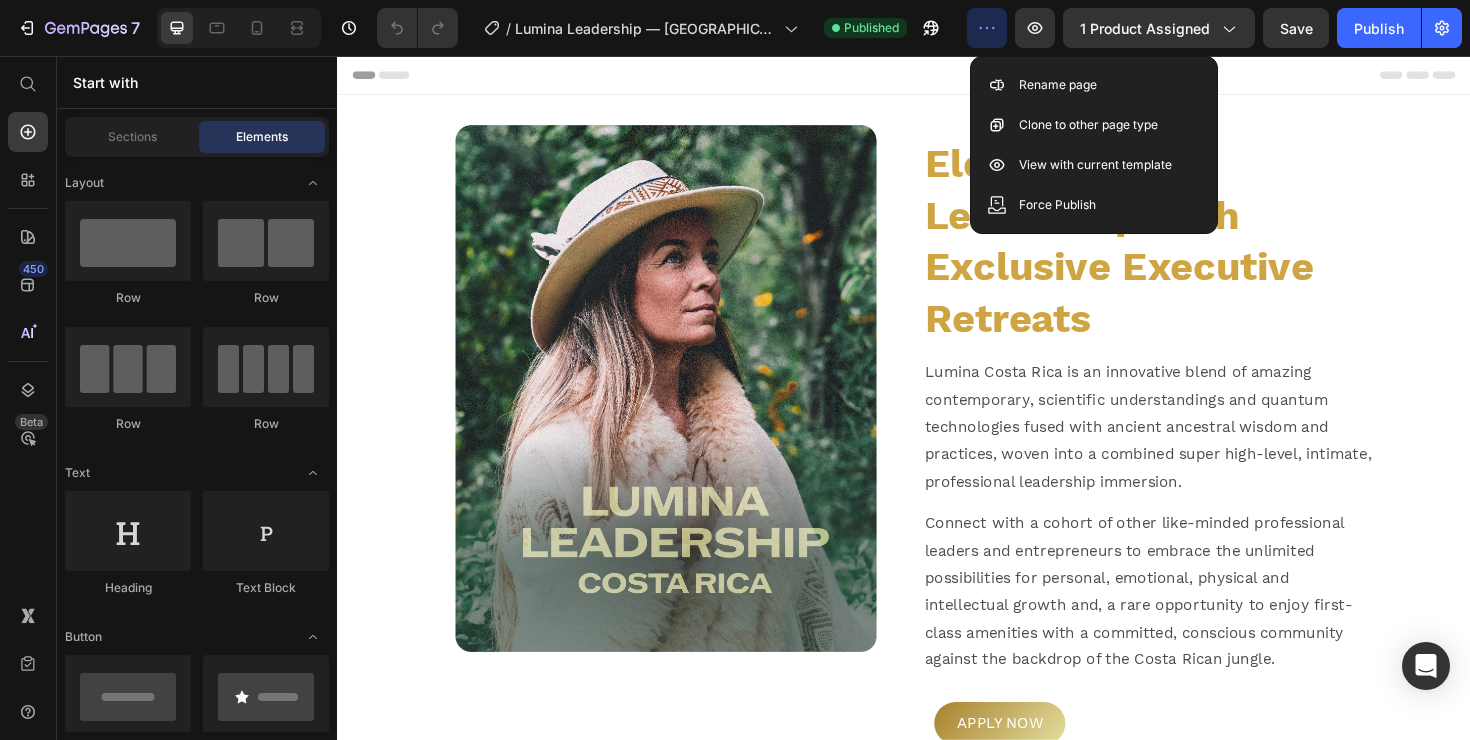 type 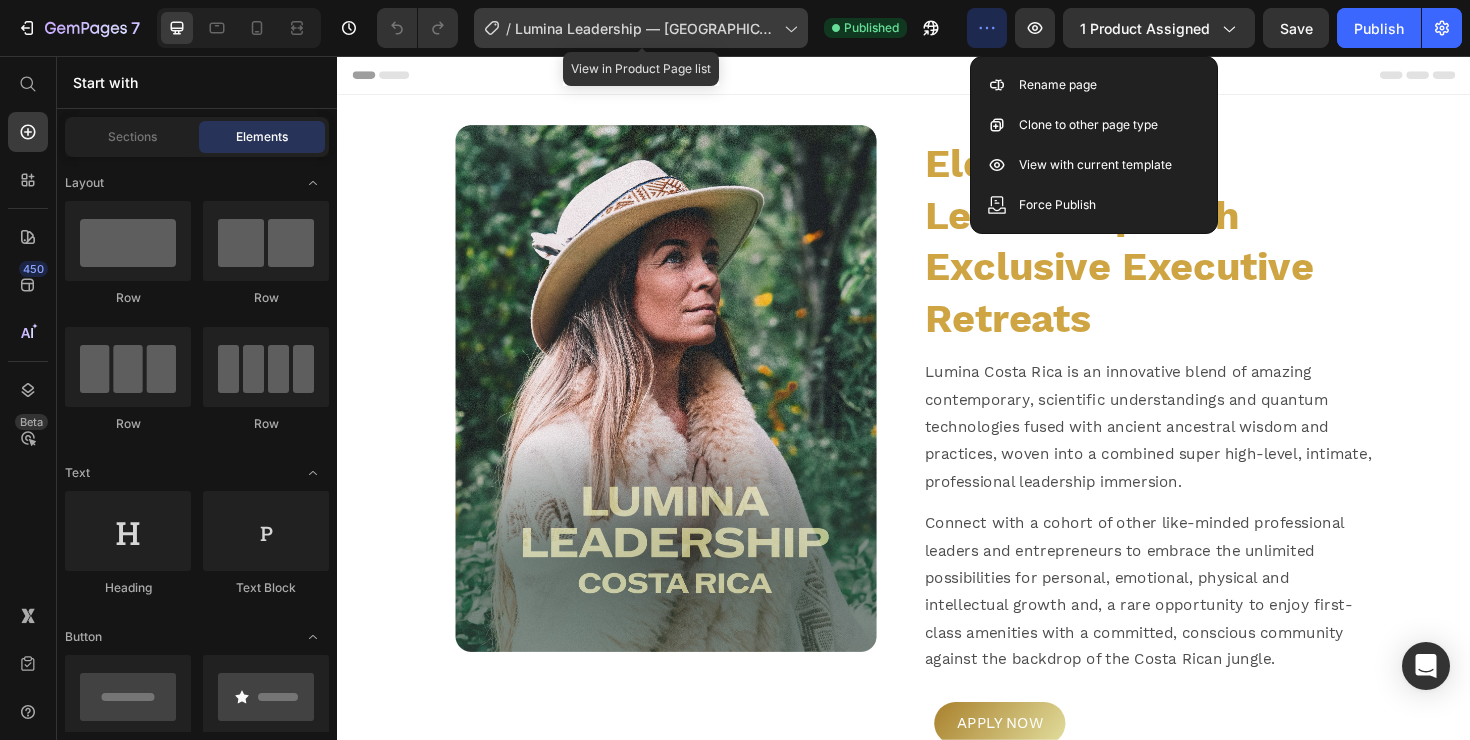 click on "/  Lumina Leadership — [GEOGRAPHIC_DATA] (LP)" 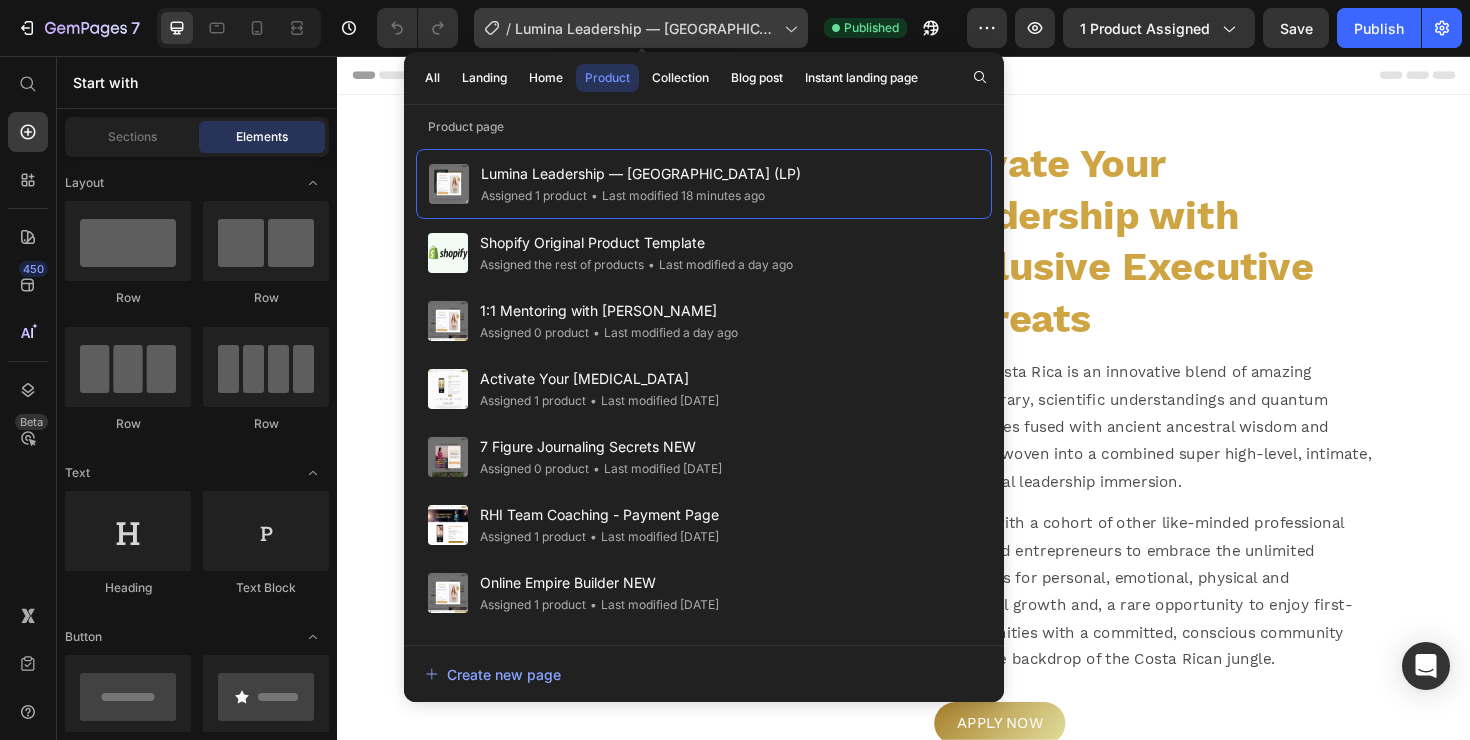 click on "/  Lumina Leadership — [GEOGRAPHIC_DATA] (LP)" 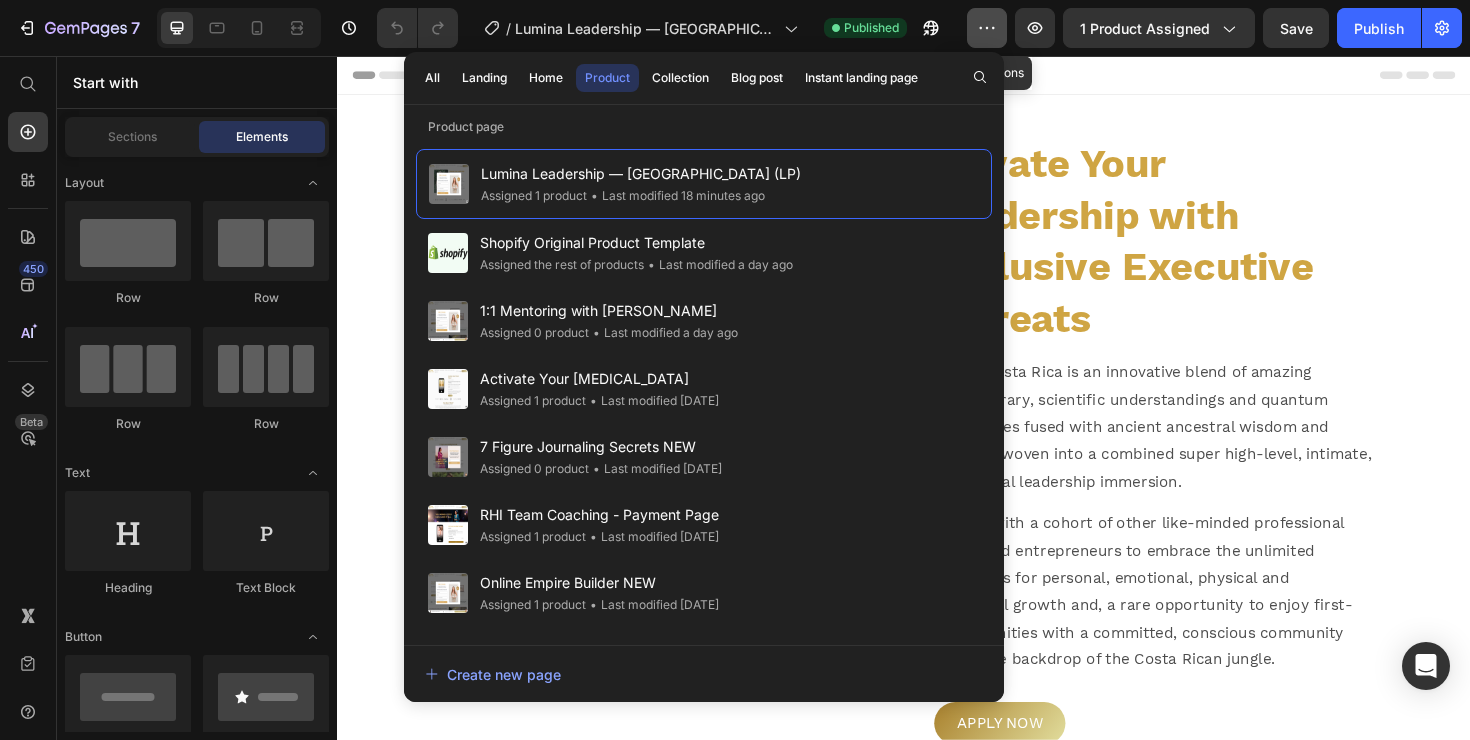 click 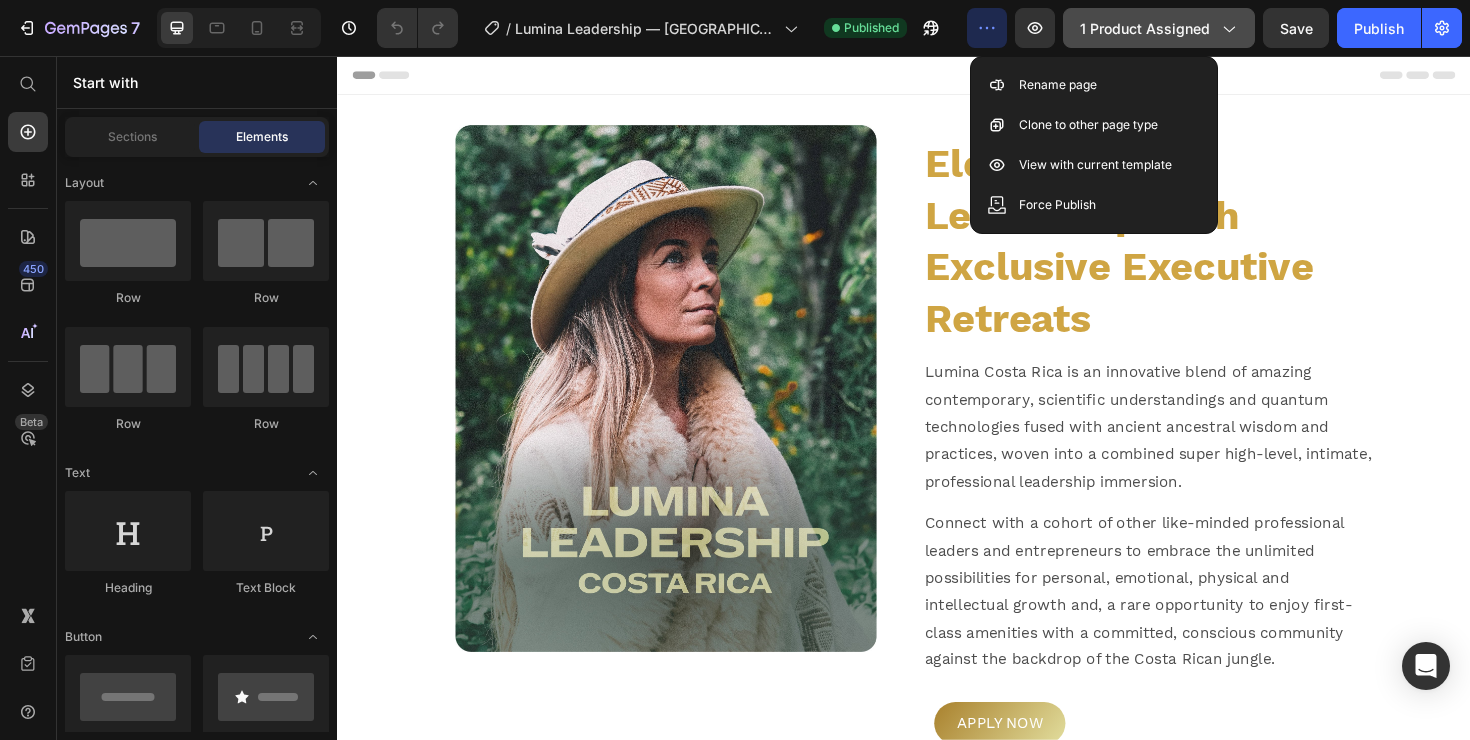 click on "1 product assigned" 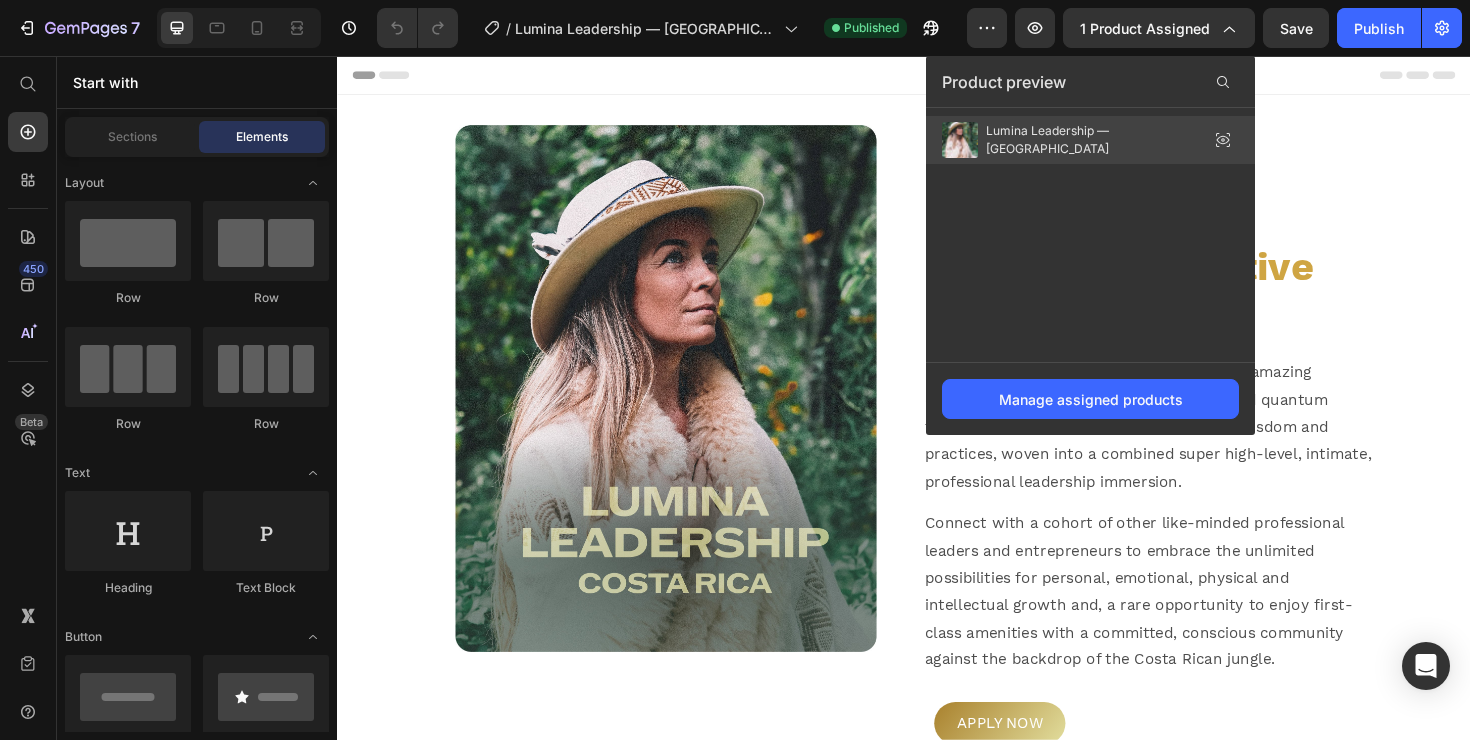 click 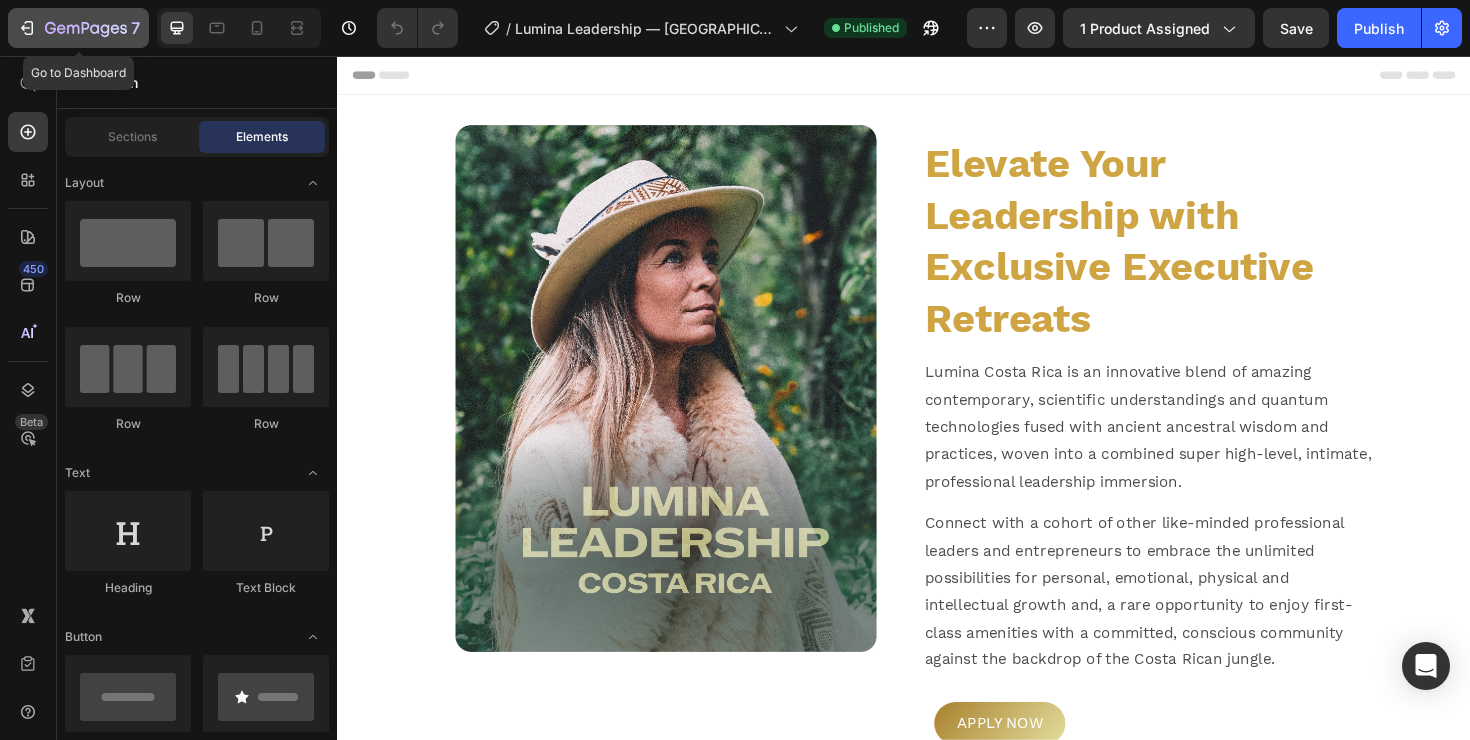 click on "7" 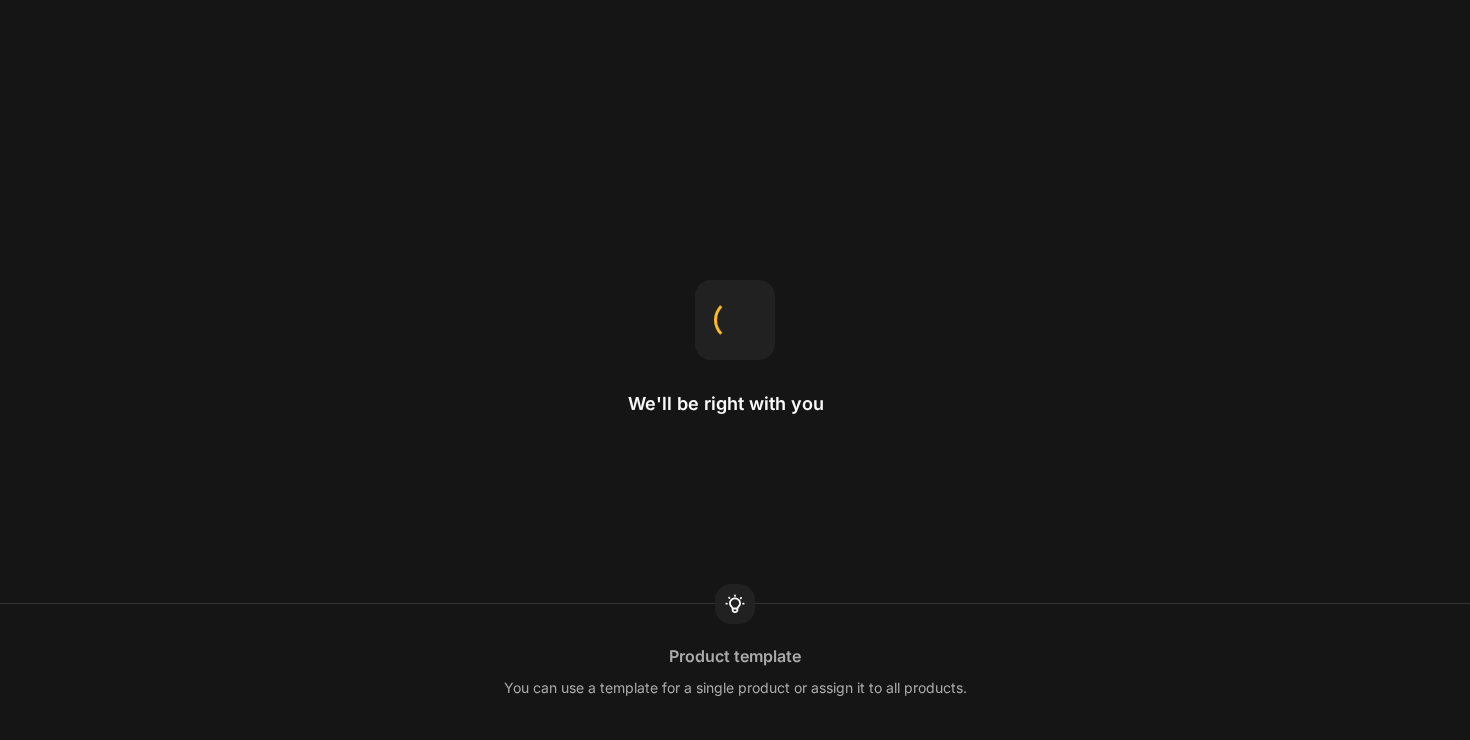 scroll, scrollTop: 0, scrollLeft: 0, axis: both 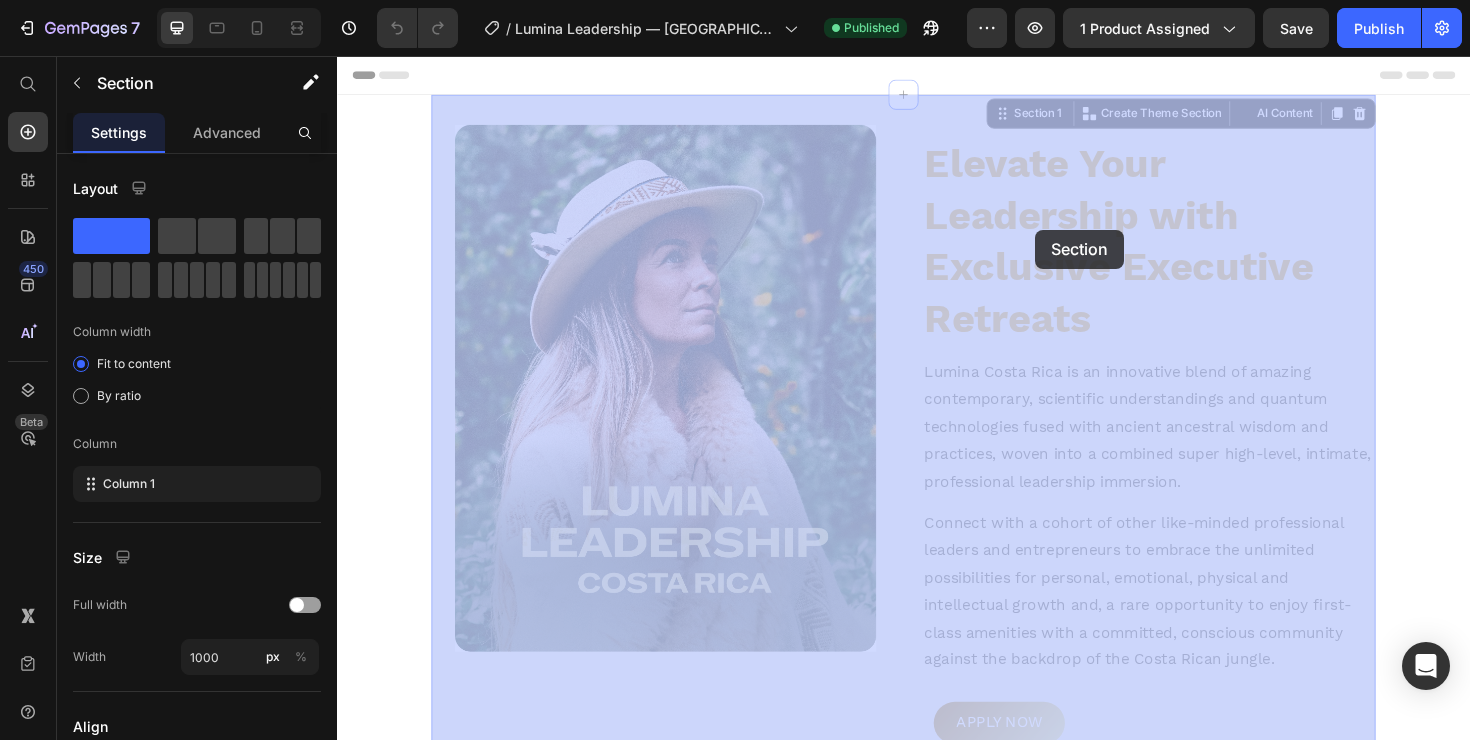 drag, startPoint x: 540, startPoint y: 127, endPoint x: 598, endPoint y: 127, distance: 58 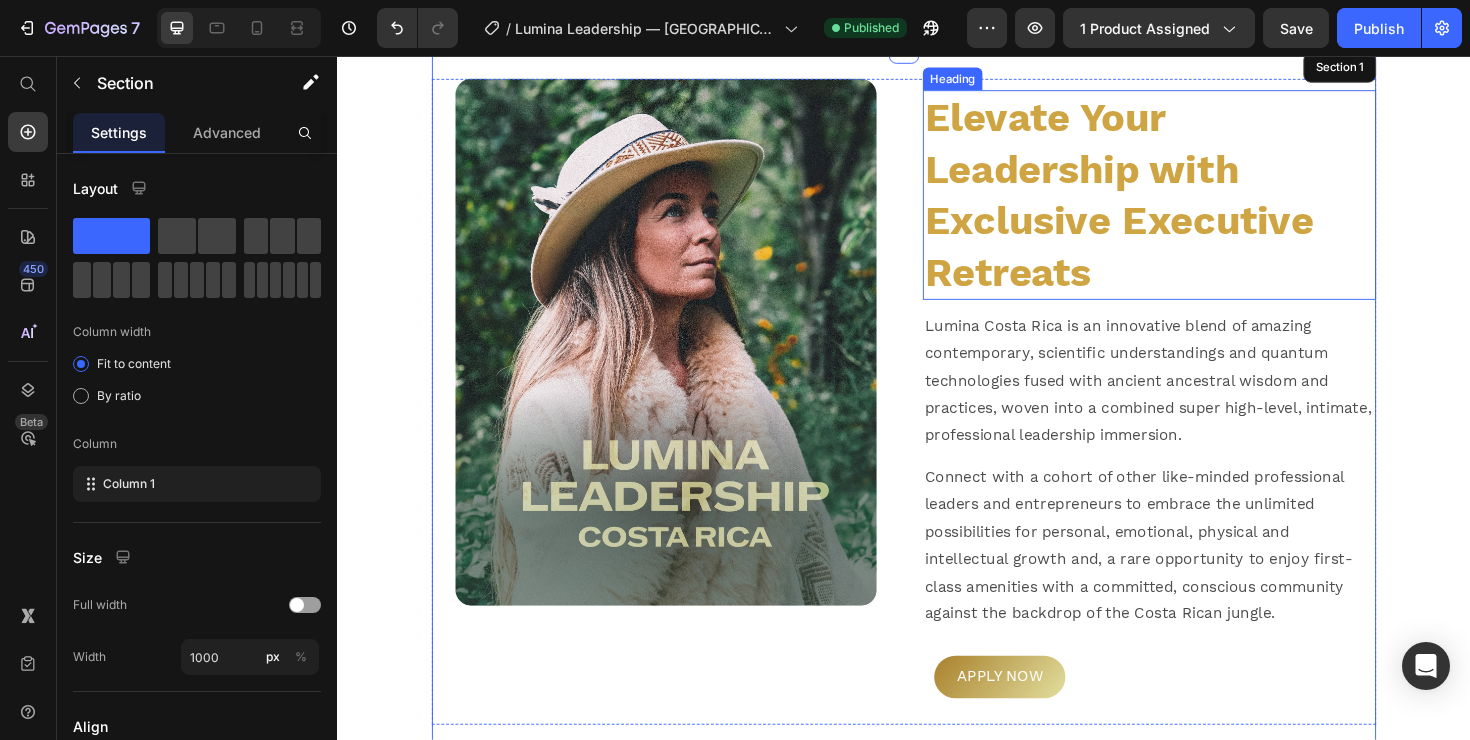 scroll, scrollTop: 0, scrollLeft: 0, axis: both 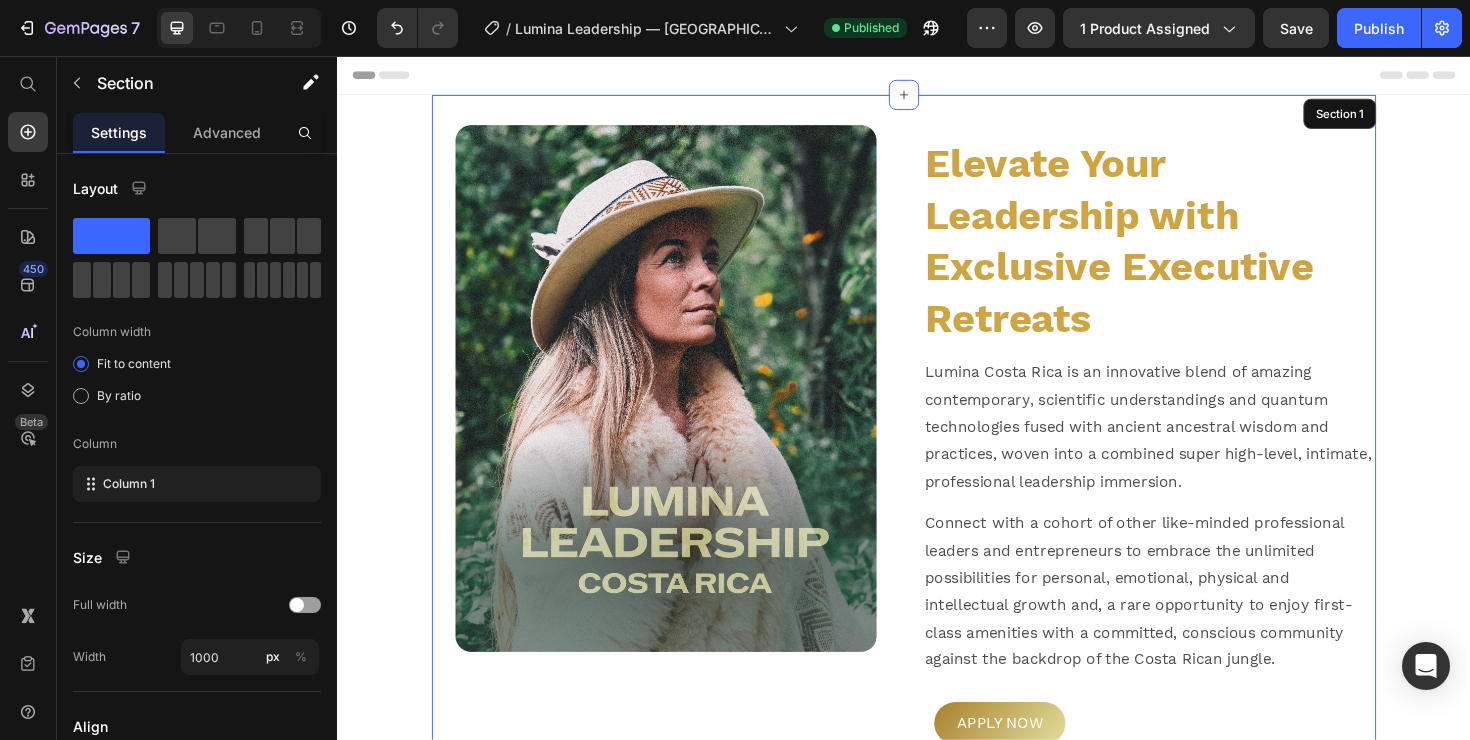 click on "Image Elevate Your Leadership with Exclusive Executive Retreats Heading Lumina Costa Rica is an innovative blend of amazing contemporary, scientific understandings and quantum technologies fused with ancient ancestral wisdom and practices, woven into a combined super high-level, intimate, professional leadership immersion. Text Block Connect with a cohort of other like-minded professional leaders and entrepreneurs to embrace the unlimited possibilities for personal, emotional, physical and intellectual growth and, a rare opportunity to enjoy first-class amenities with a committed, conscious community against the backdrop of the Costa Rican jungle. Text Block APPLY NOW Button Row Image Image Image Image Image Image Image Image Image Image Image Image Image Image Image Image Image Image Image Image Image Image Image Image Image Image Image Image Marquee 7 DAY Heading LIVE RETREAT Text Block OCT 27 - NOV 3 Heading 2025 Text Block 100,000+ Heading LIVES CHANGED Text Block Row Video Heading Text Block Text Block" at bounding box center (937, 4250) 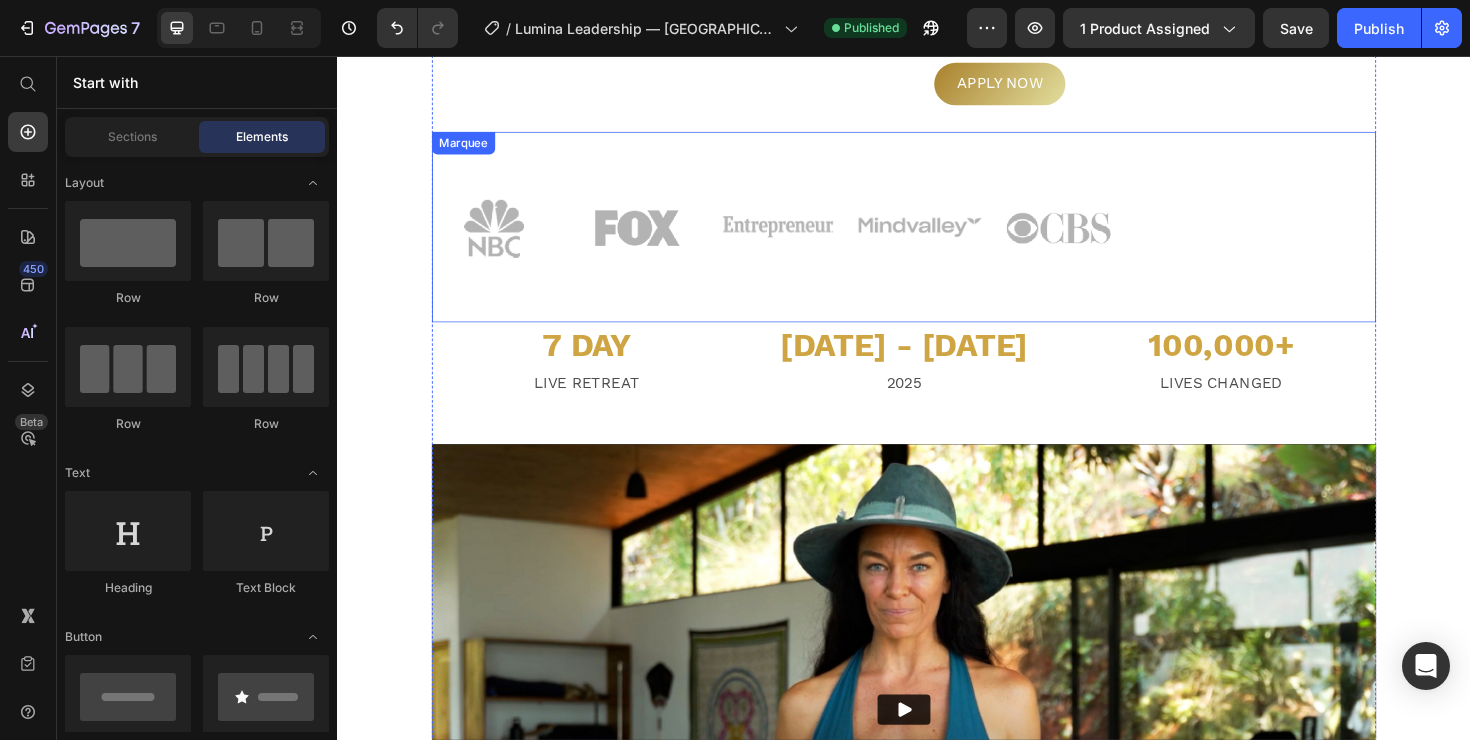 scroll, scrollTop: 684, scrollLeft: 0, axis: vertical 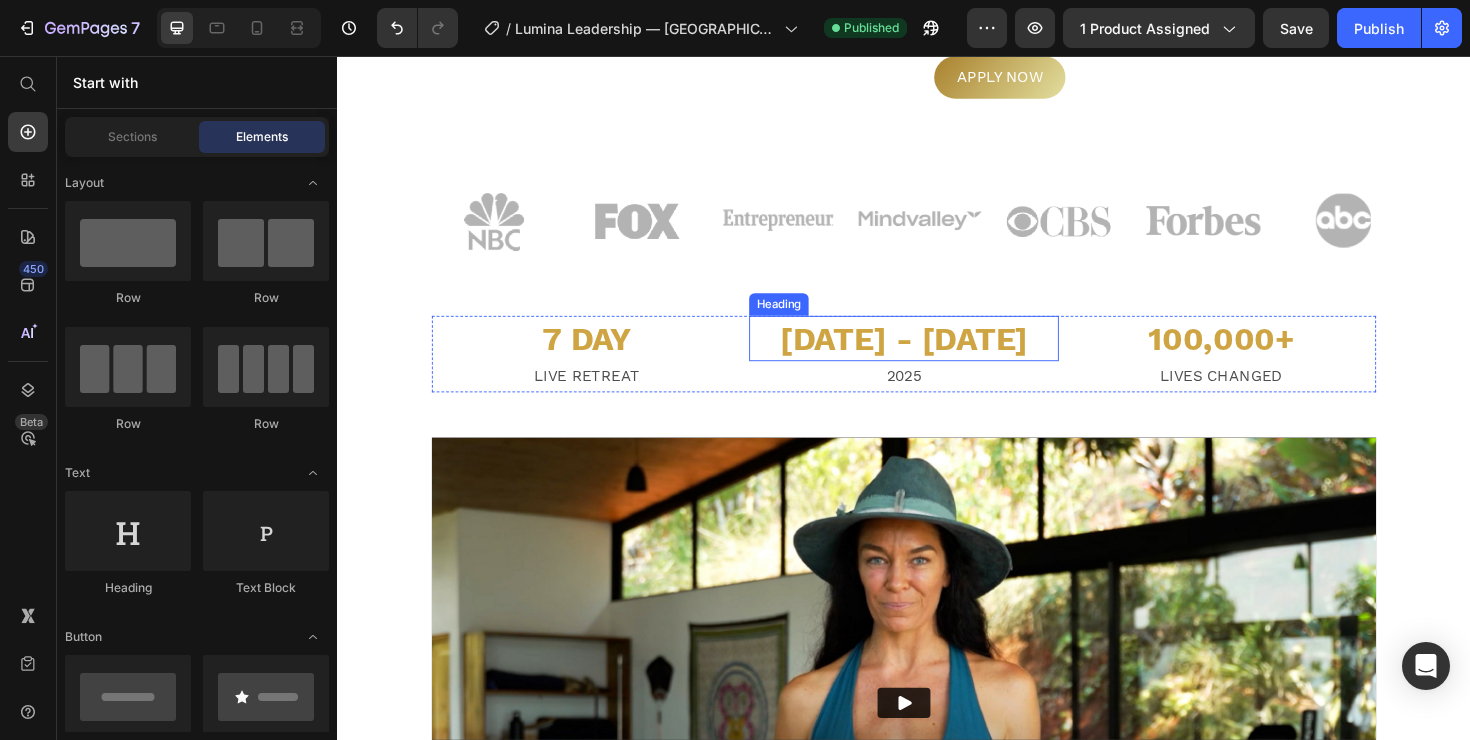 click on "[DATE] - [DATE]" at bounding box center (937, 355) 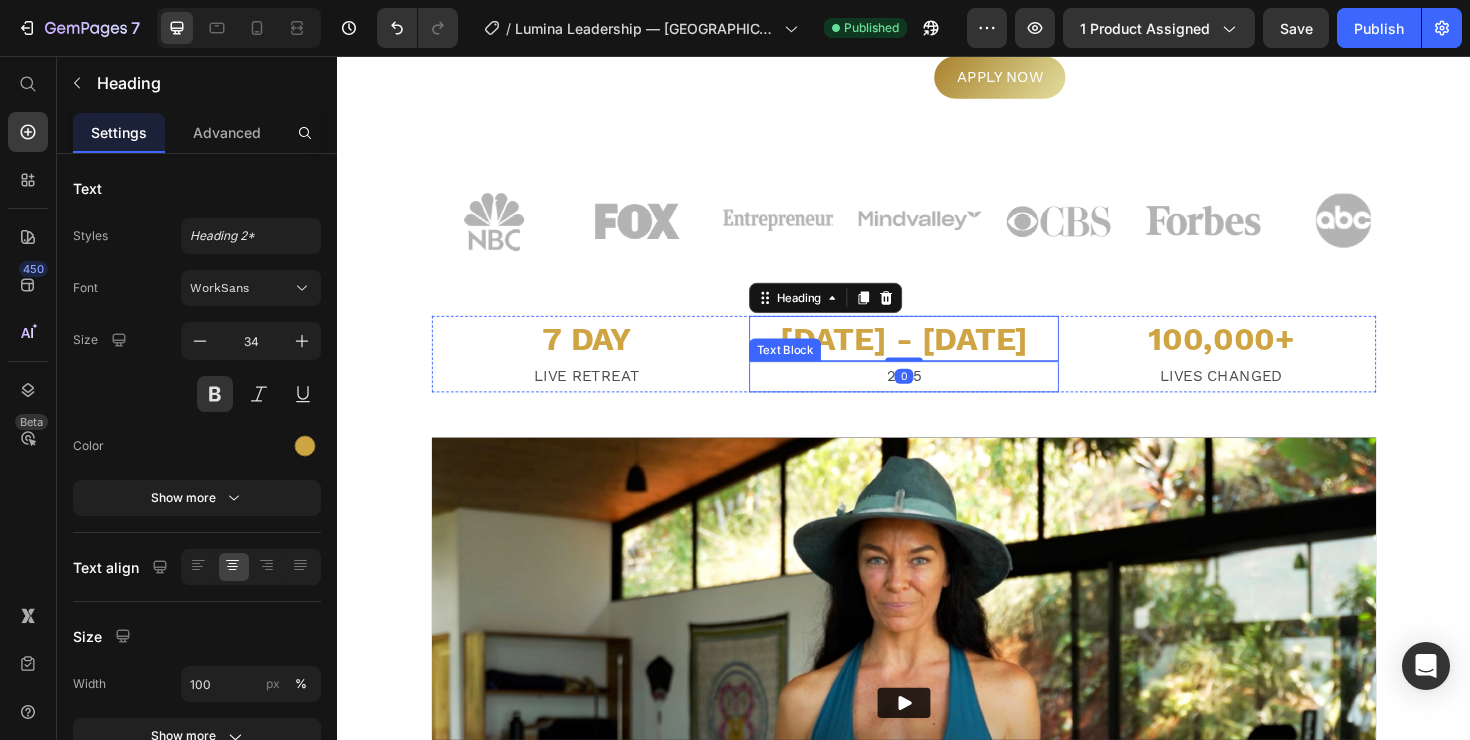 click on "2025" at bounding box center (937, 395) 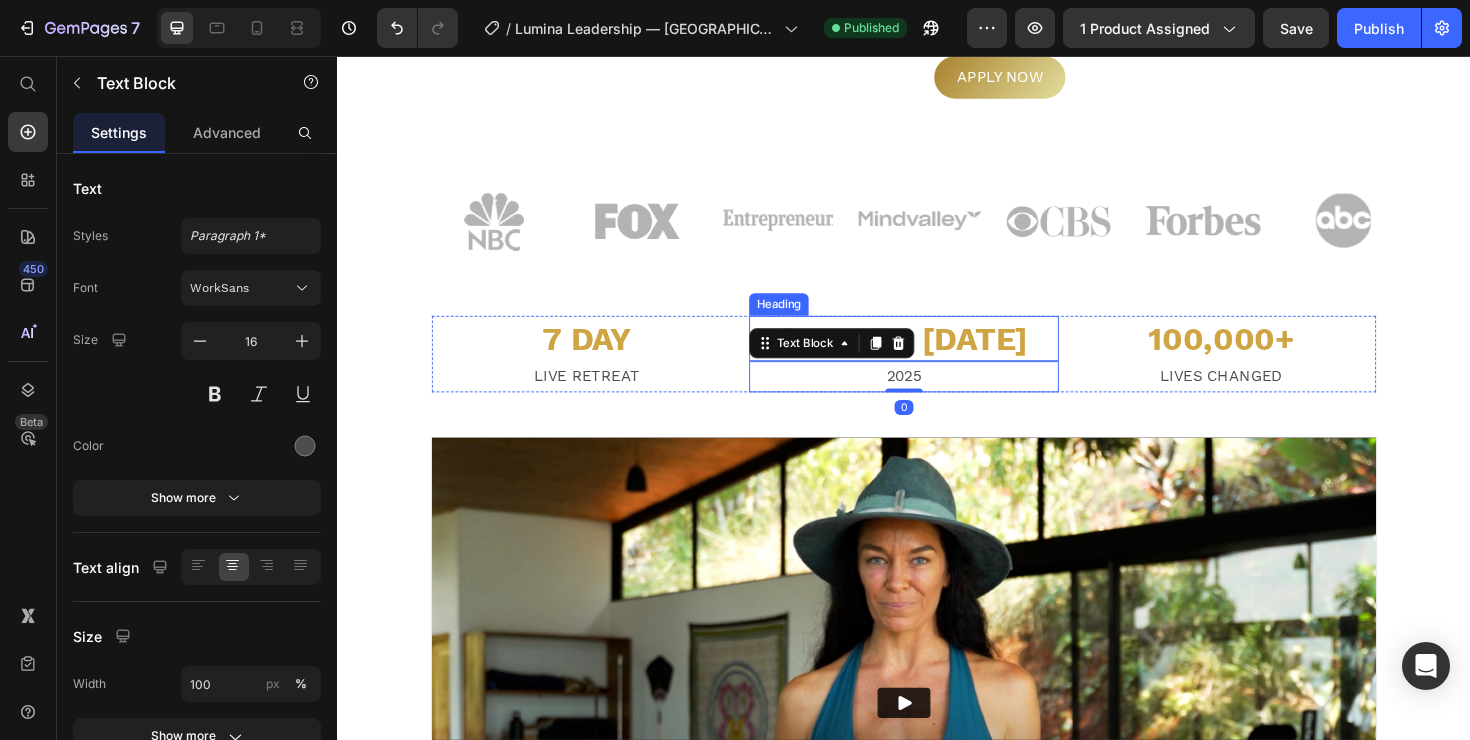 click on "[DATE] - [DATE]" at bounding box center [937, 355] 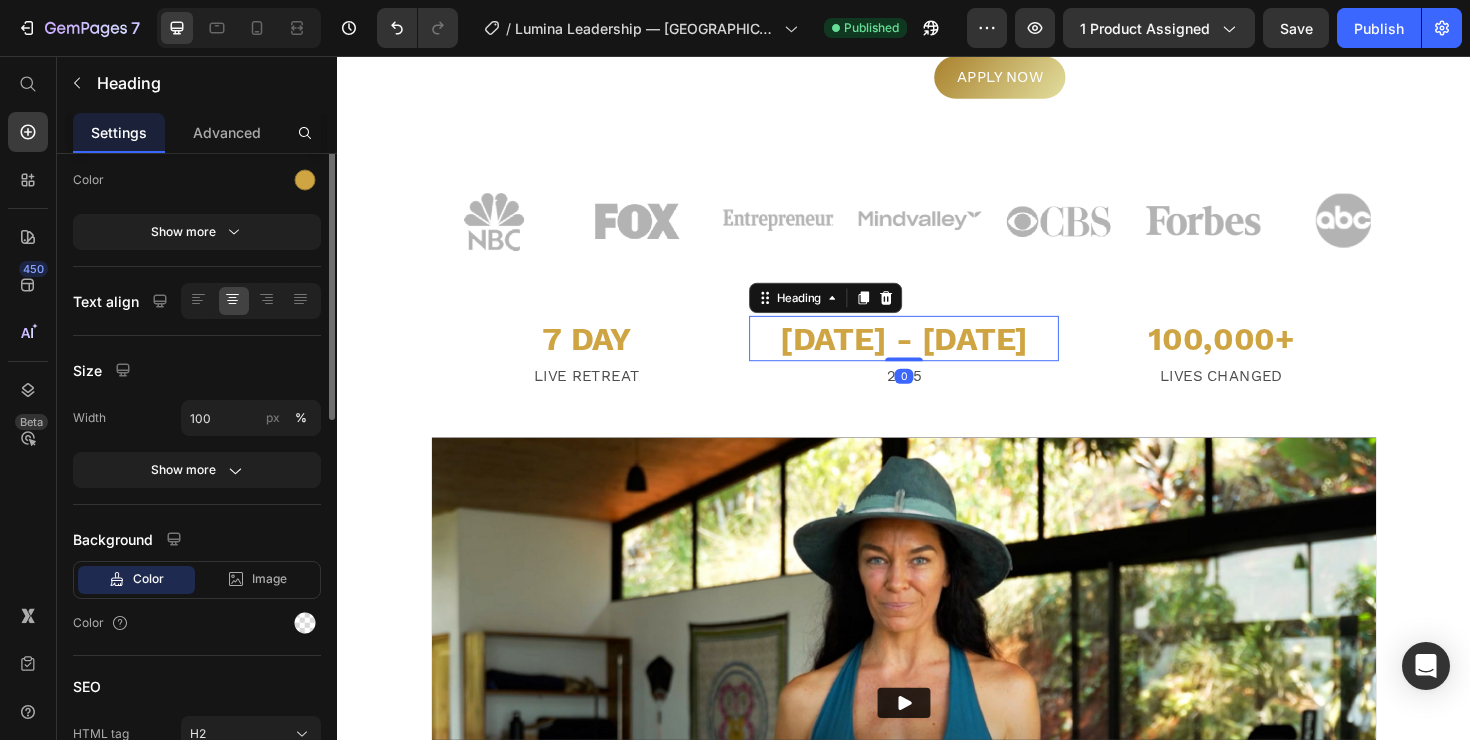 scroll, scrollTop: 369, scrollLeft: 0, axis: vertical 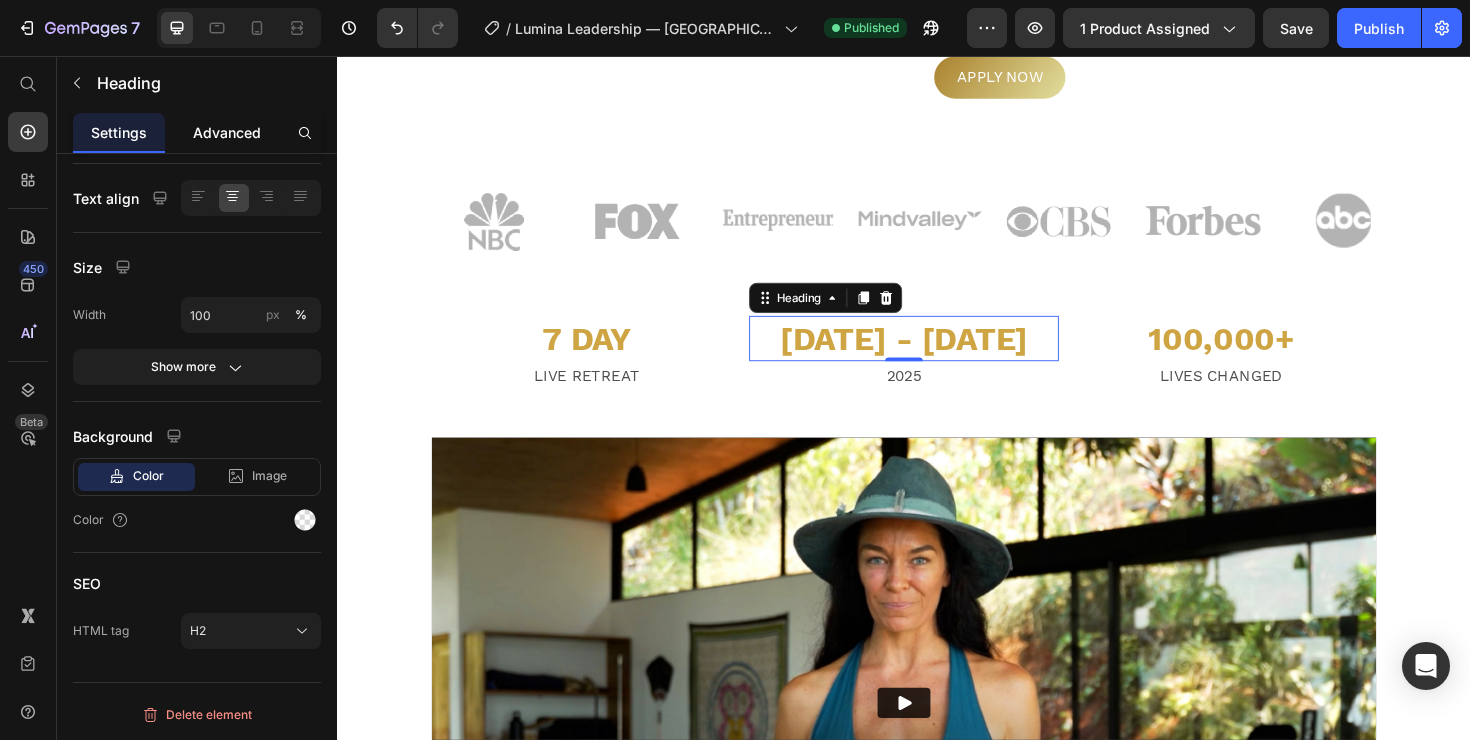 click on "Advanced" at bounding box center (227, 132) 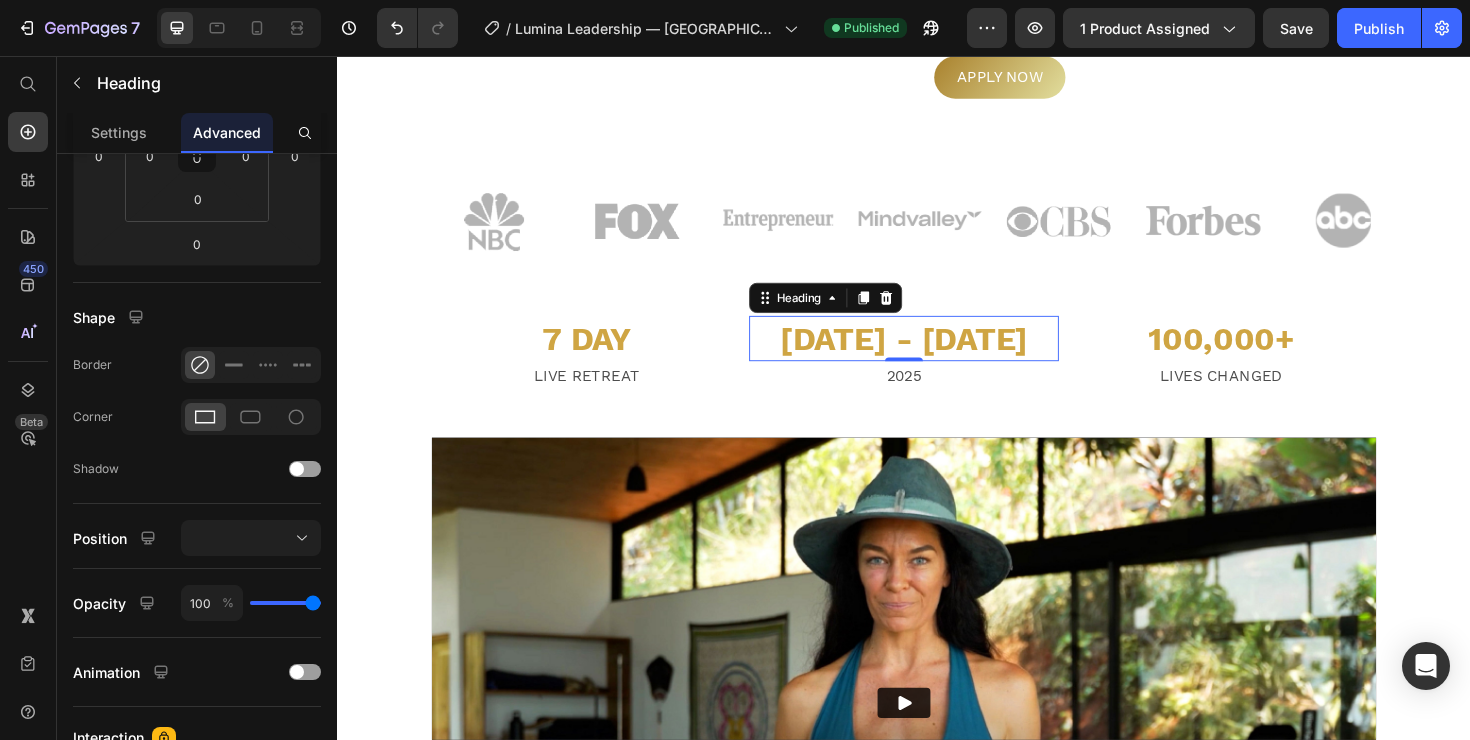 scroll, scrollTop: 0, scrollLeft: 0, axis: both 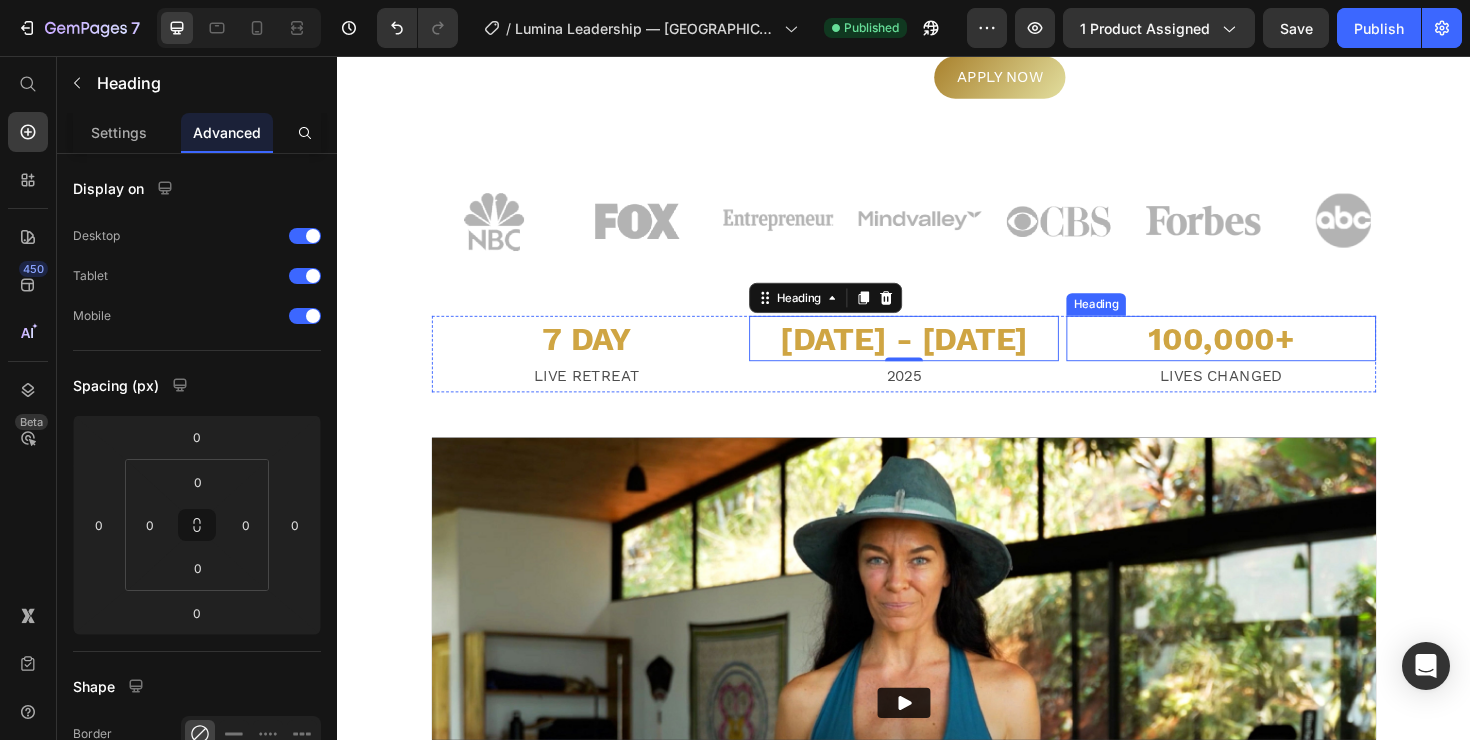 click on "100,000+" at bounding box center (1273, 355) 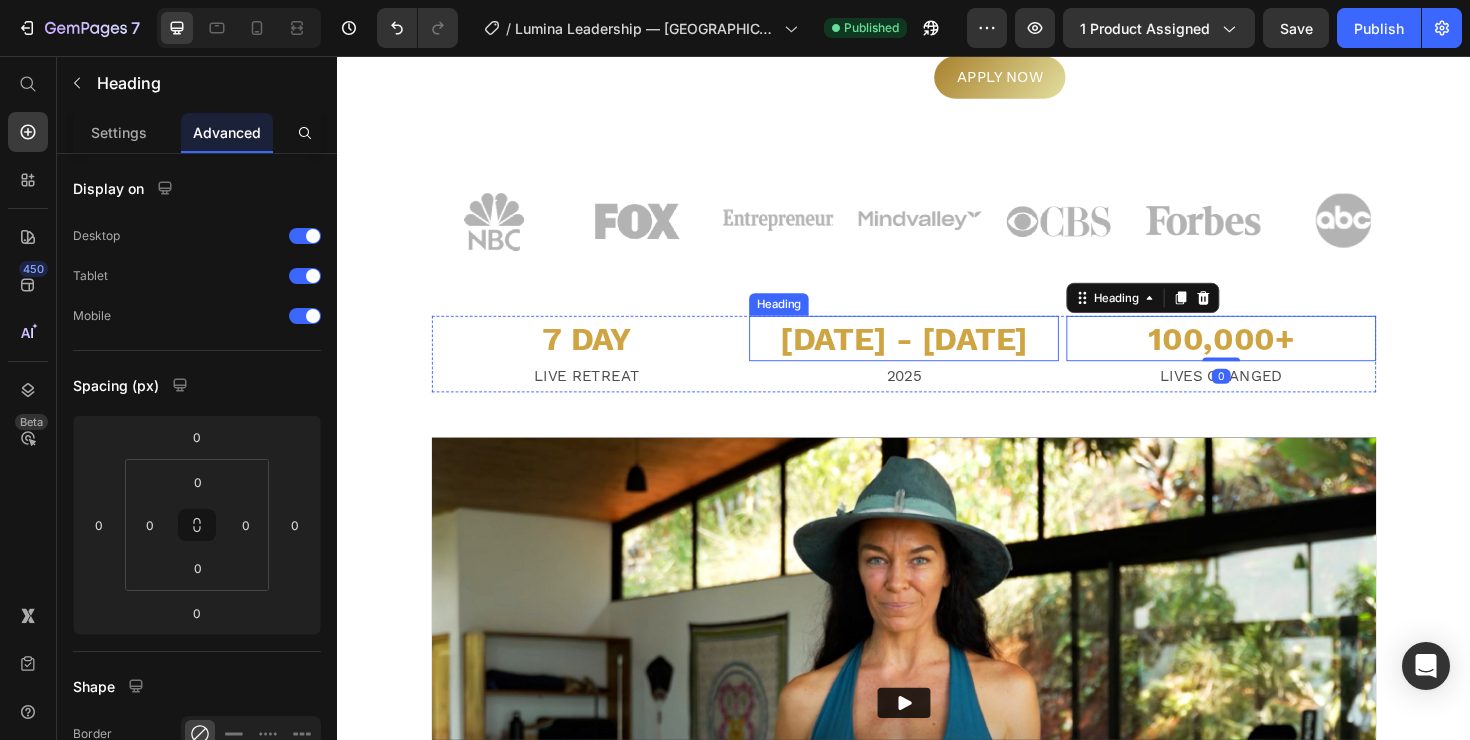 click on "[DATE] - [DATE]" at bounding box center (937, 355) 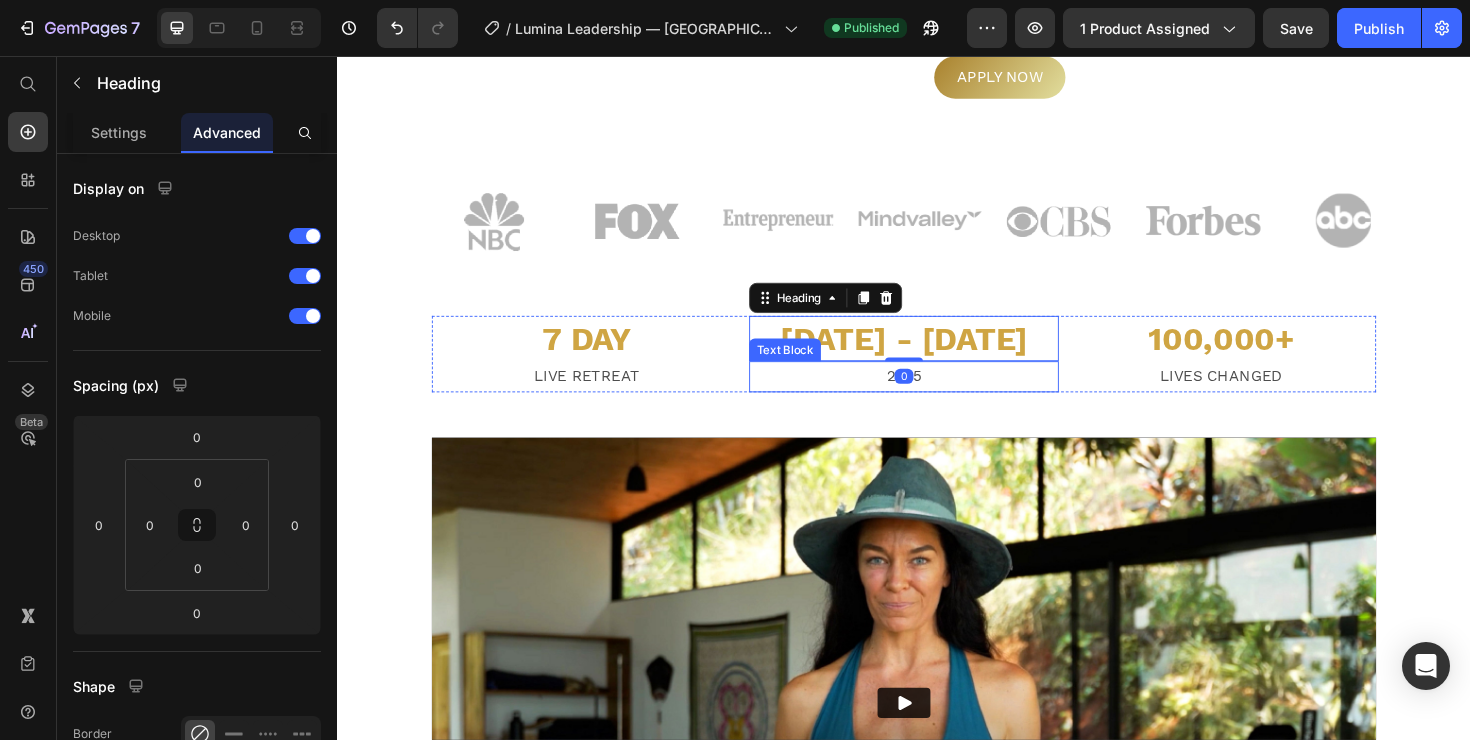 click on "2025" at bounding box center (937, 395) 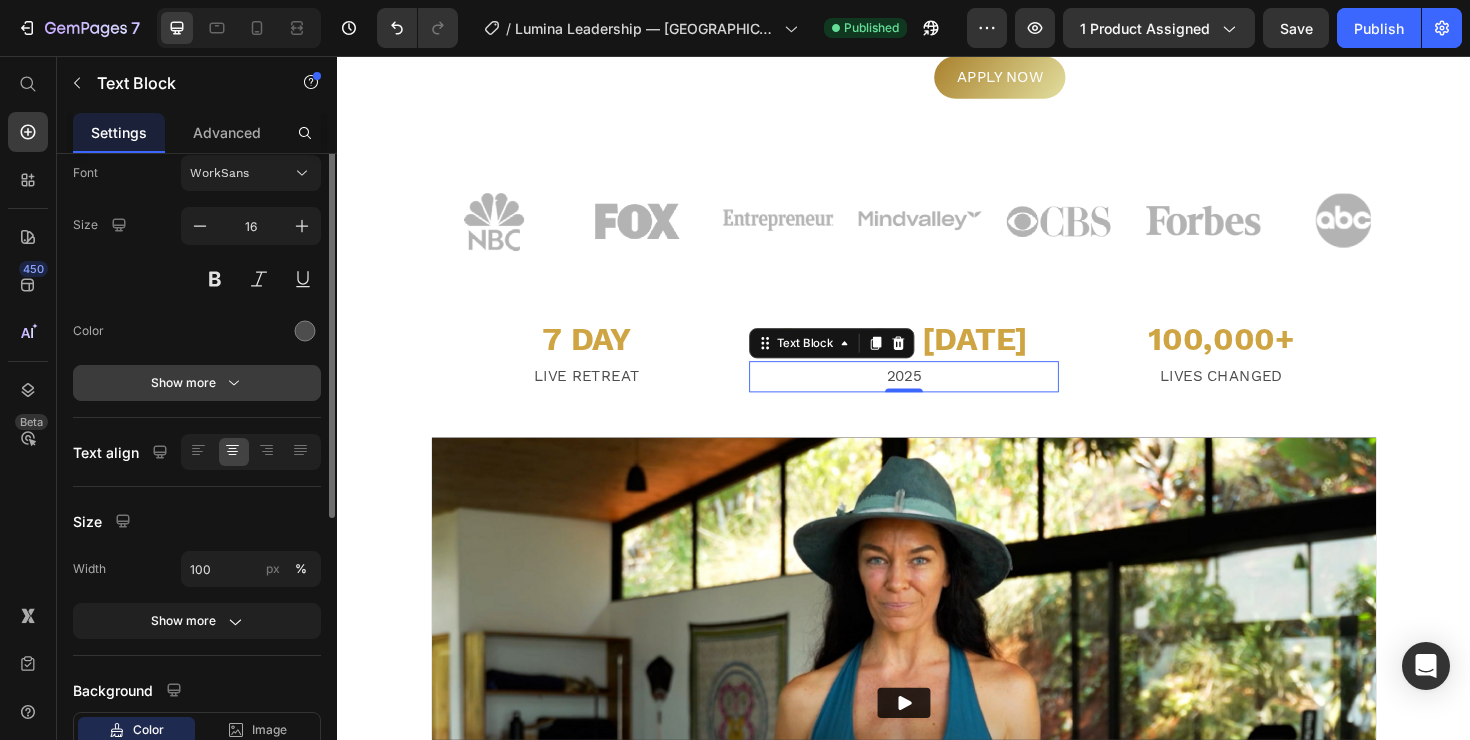 scroll, scrollTop: 0, scrollLeft: 0, axis: both 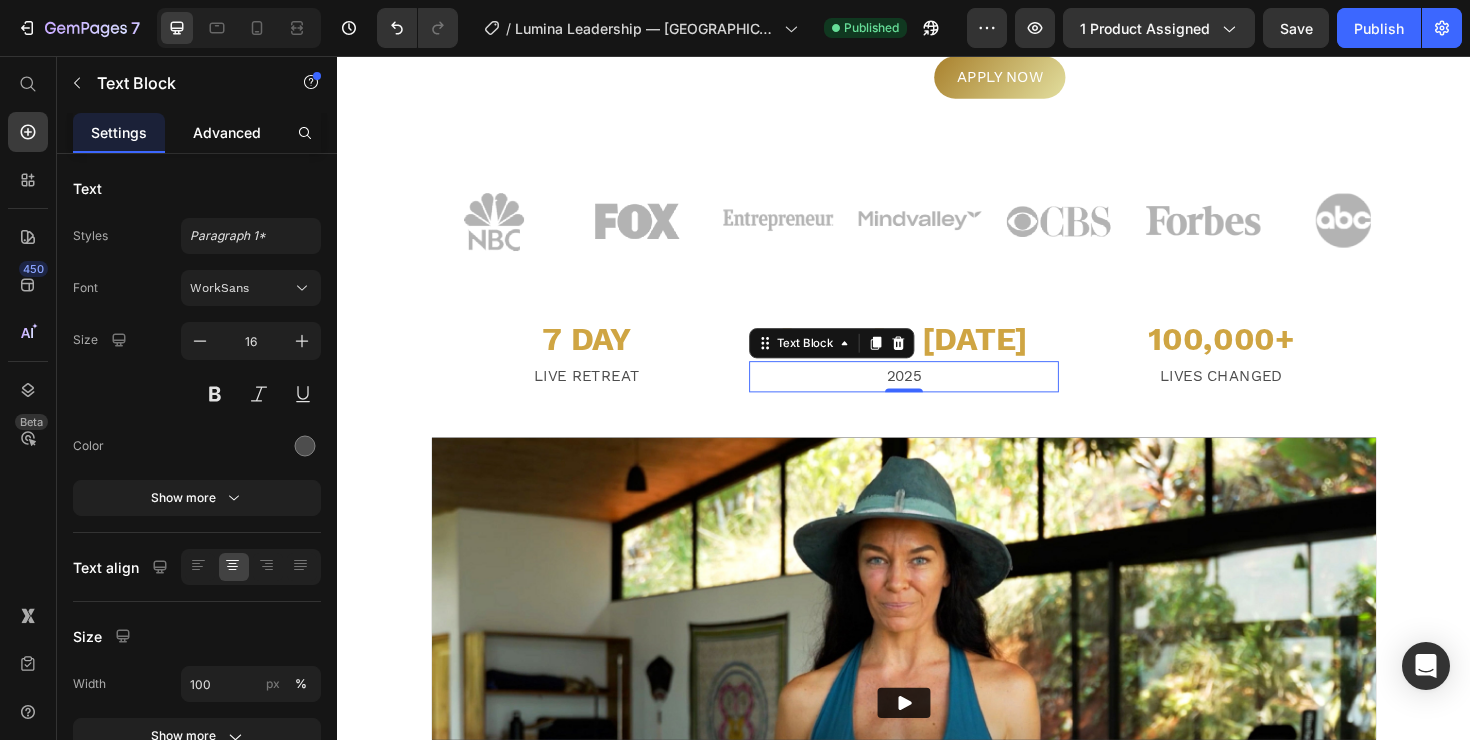 click on "Advanced" 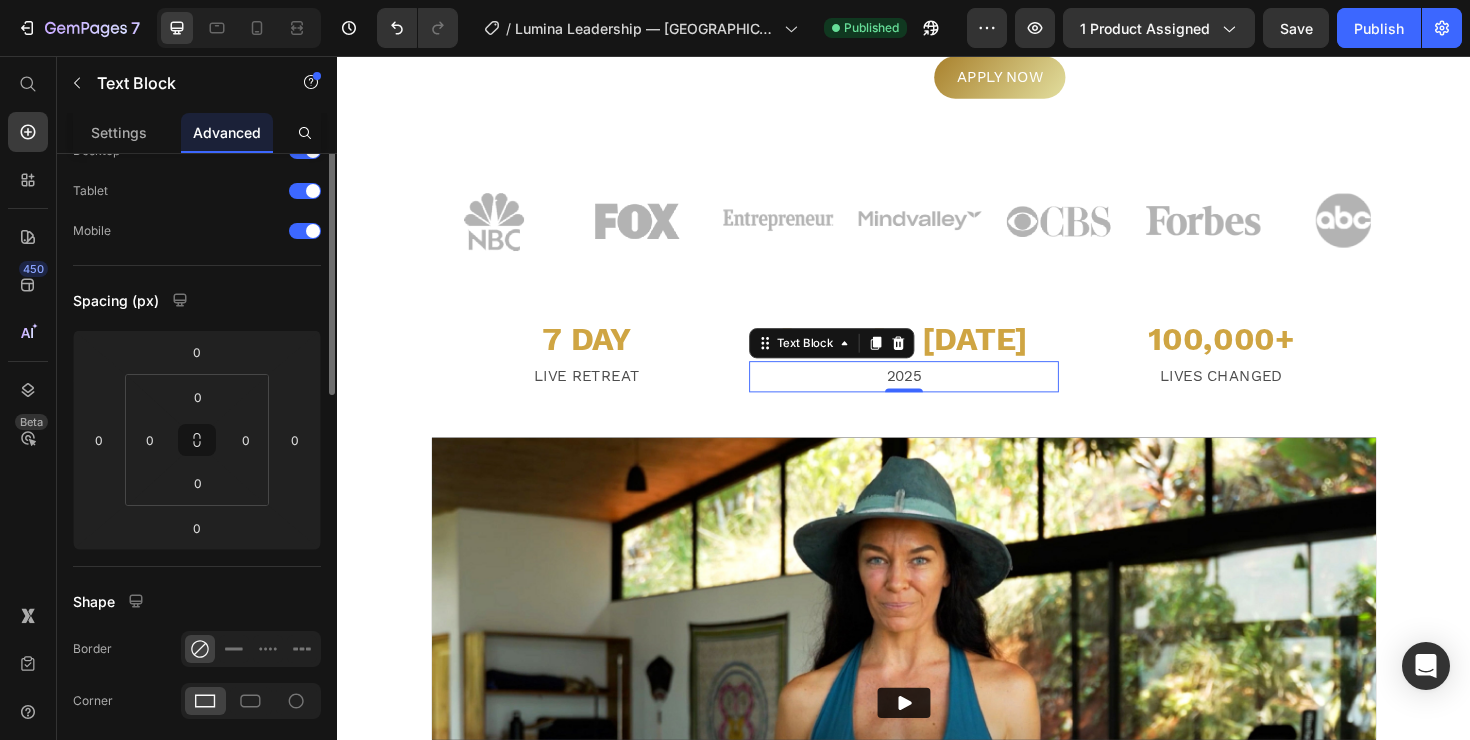 scroll, scrollTop: 0, scrollLeft: 0, axis: both 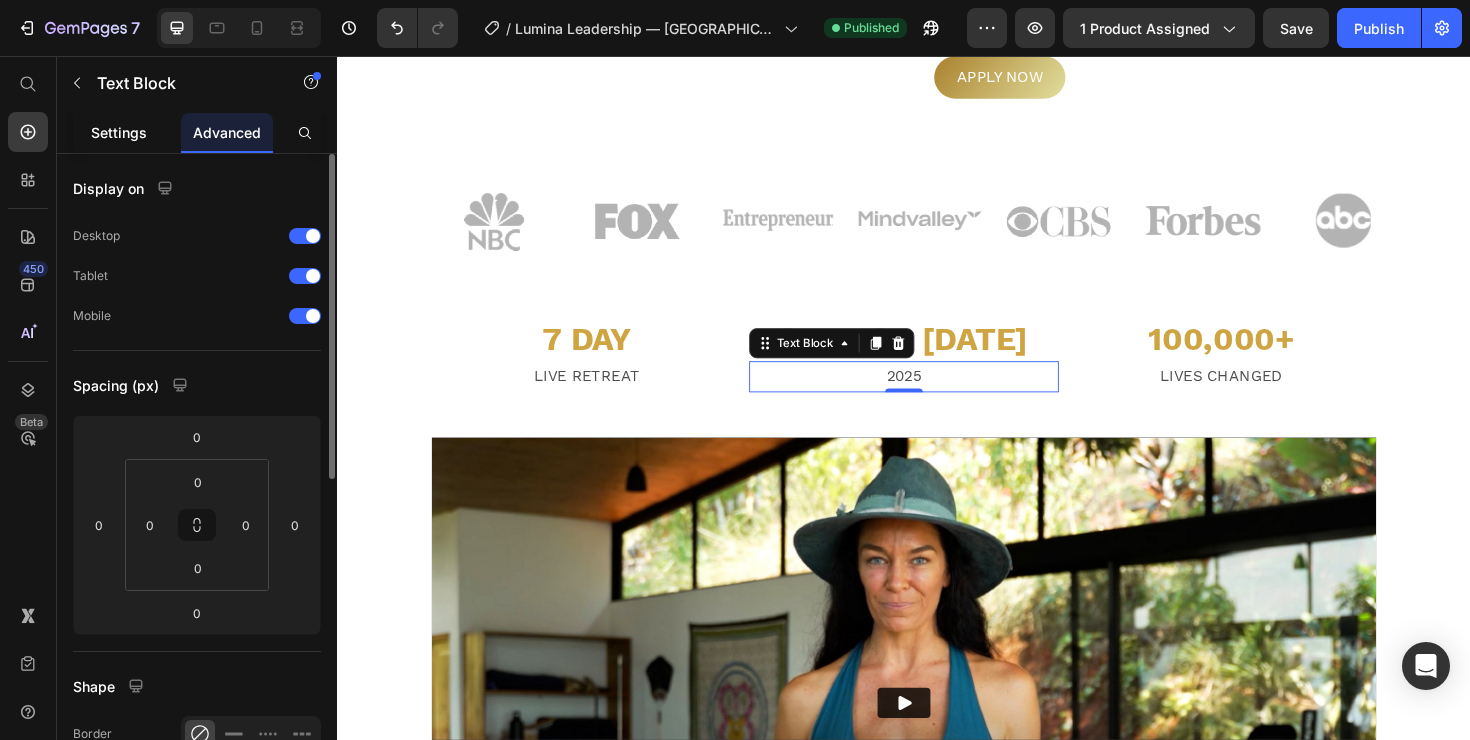 click on "Settings" 